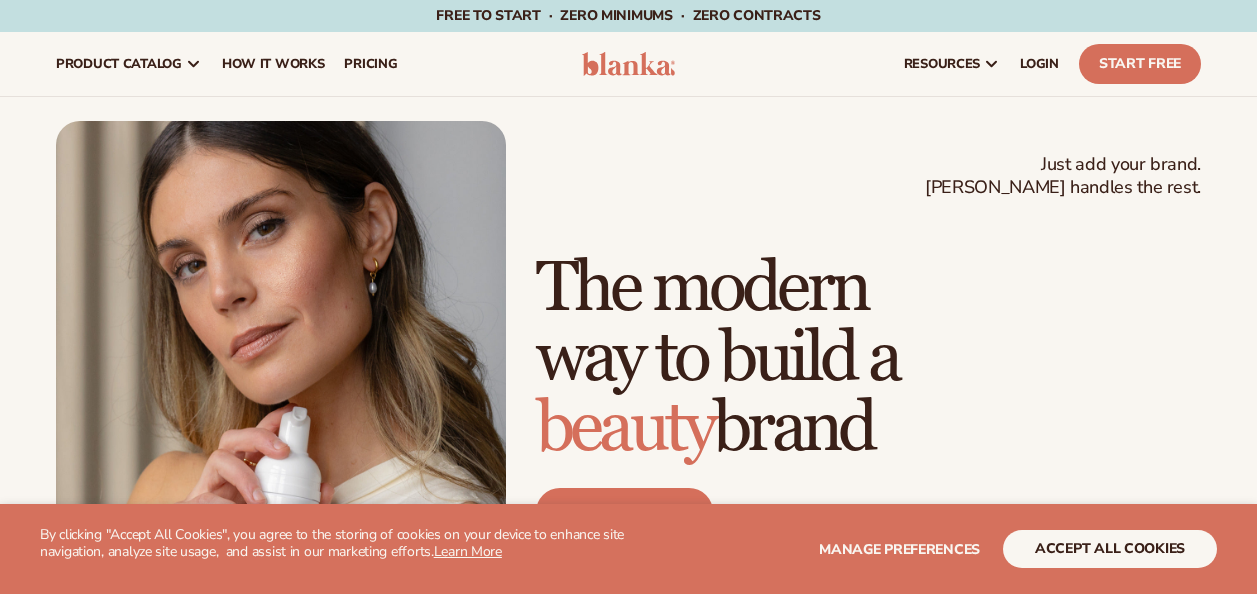 scroll, scrollTop: 0, scrollLeft: 0, axis: both 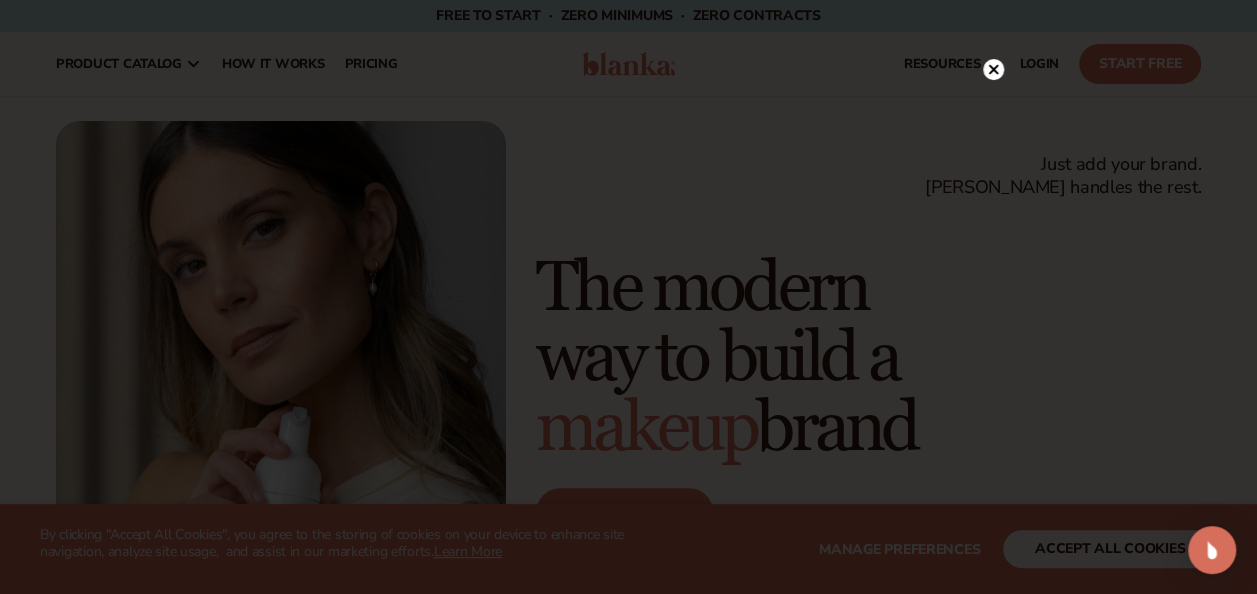 click 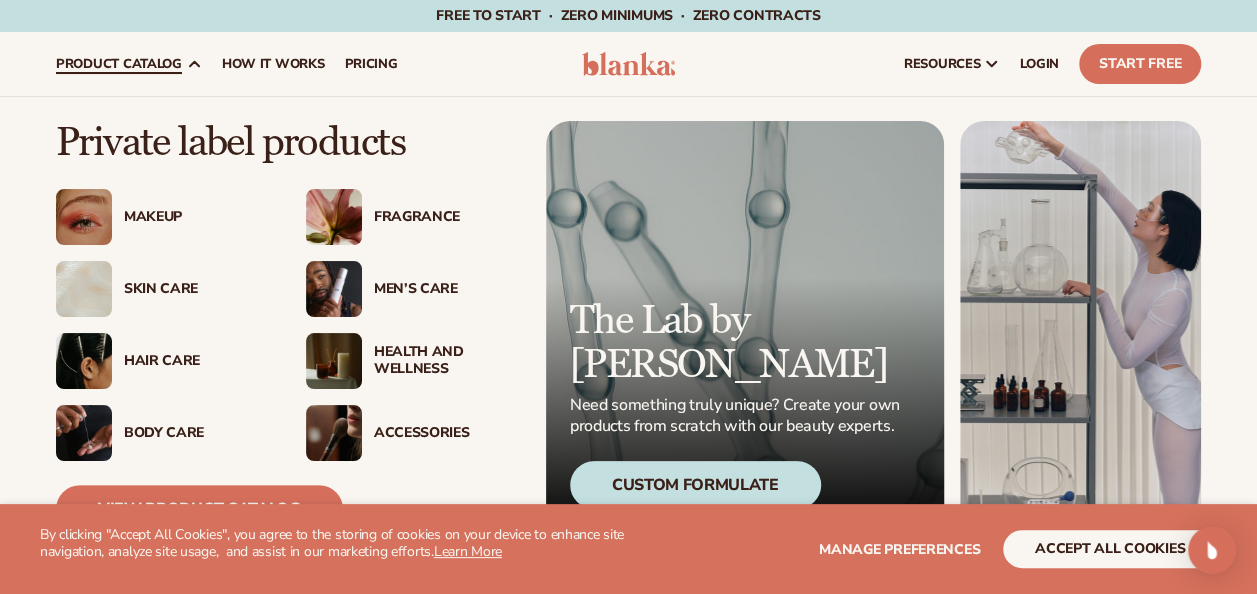 click on "Skin Care" at bounding box center (195, 289) 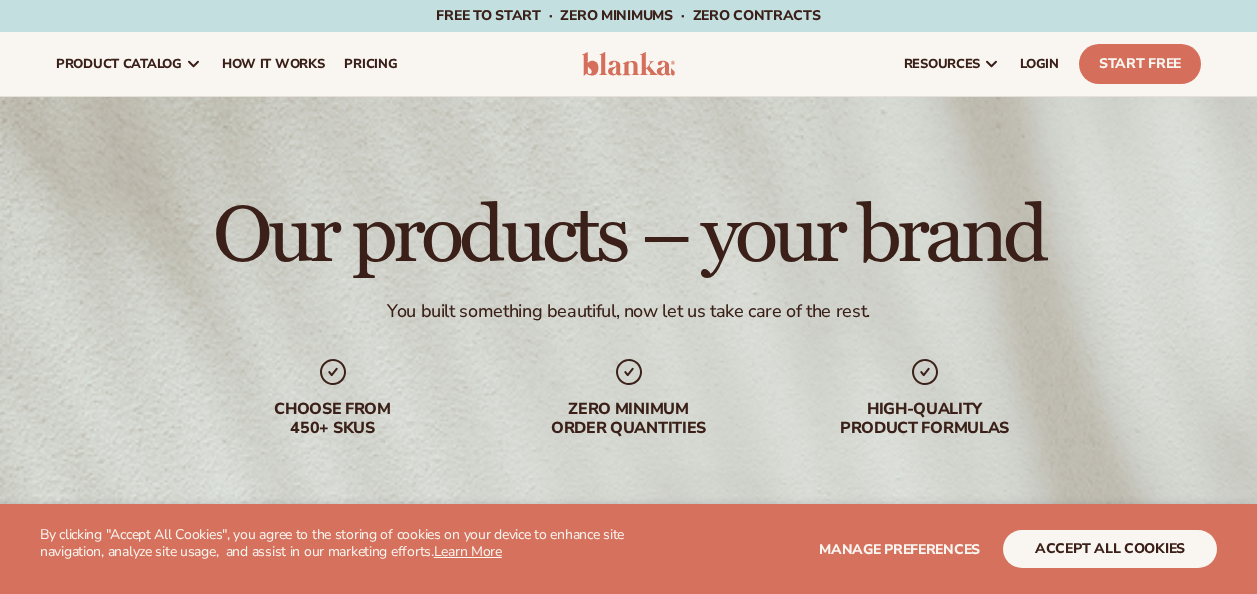 scroll, scrollTop: 0, scrollLeft: 0, axis: both 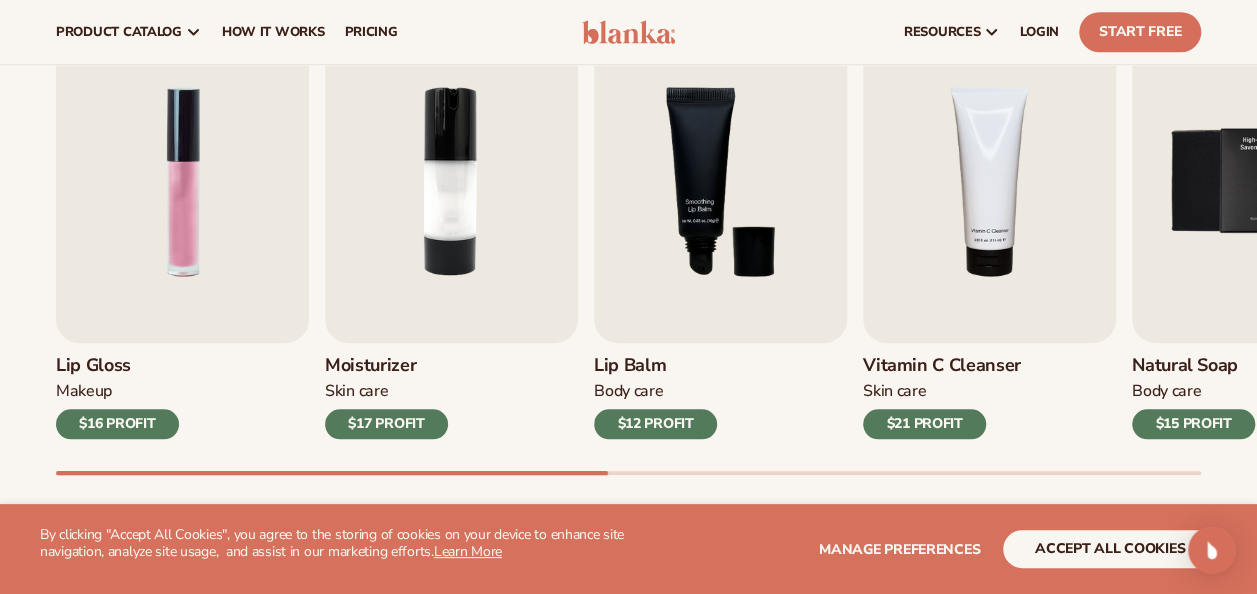 click on "Best sellers Private label products to start your beauty and self care line today.
Start free
Lip Gloss
Makeup
$16 PROFIT
Moisturizer
Skin Care
$17 PROFIT
Body Care Makeup" at bounding box center [628, 212] 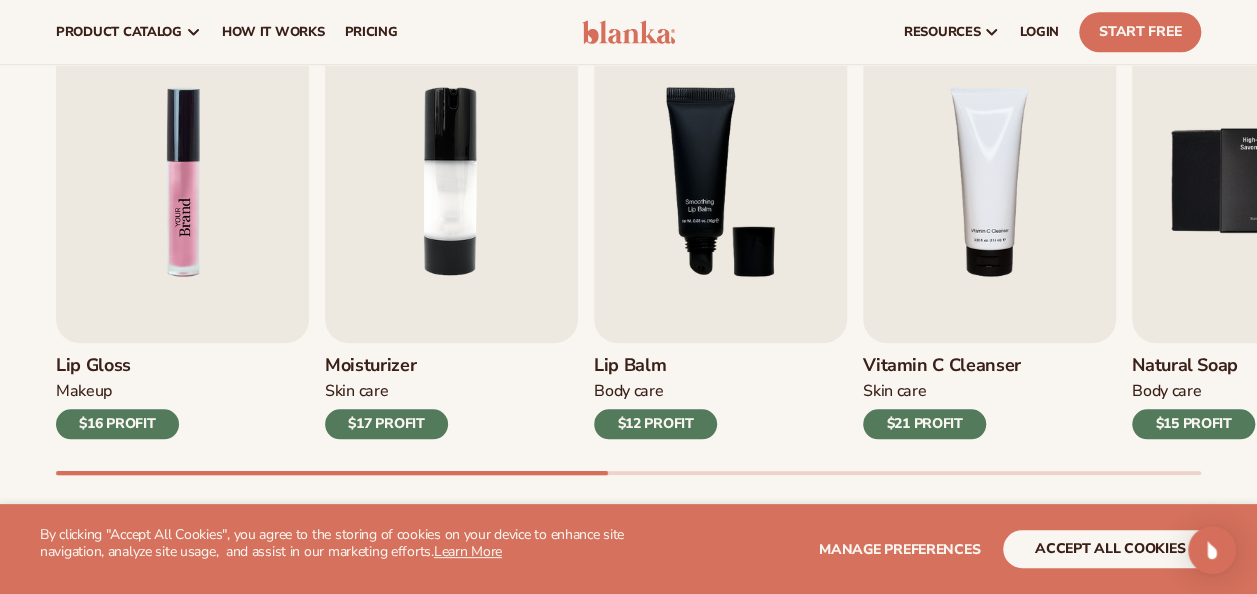 click at bounding box center (182, 181) 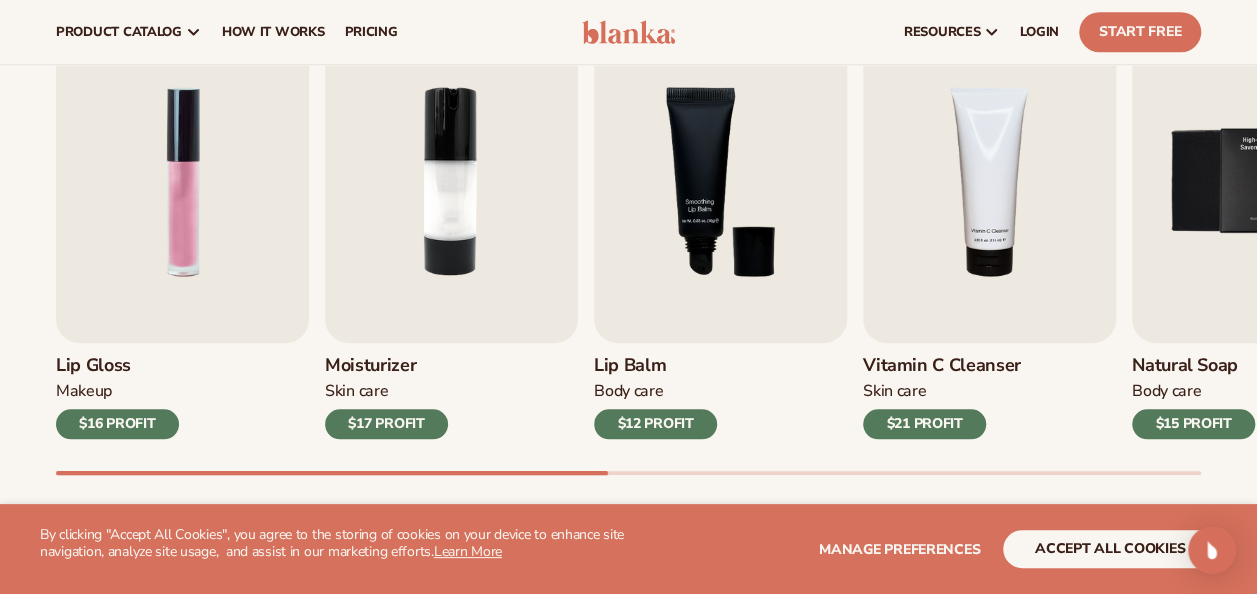 click on "$16 PROFIT" at bounding box center [117, 424] 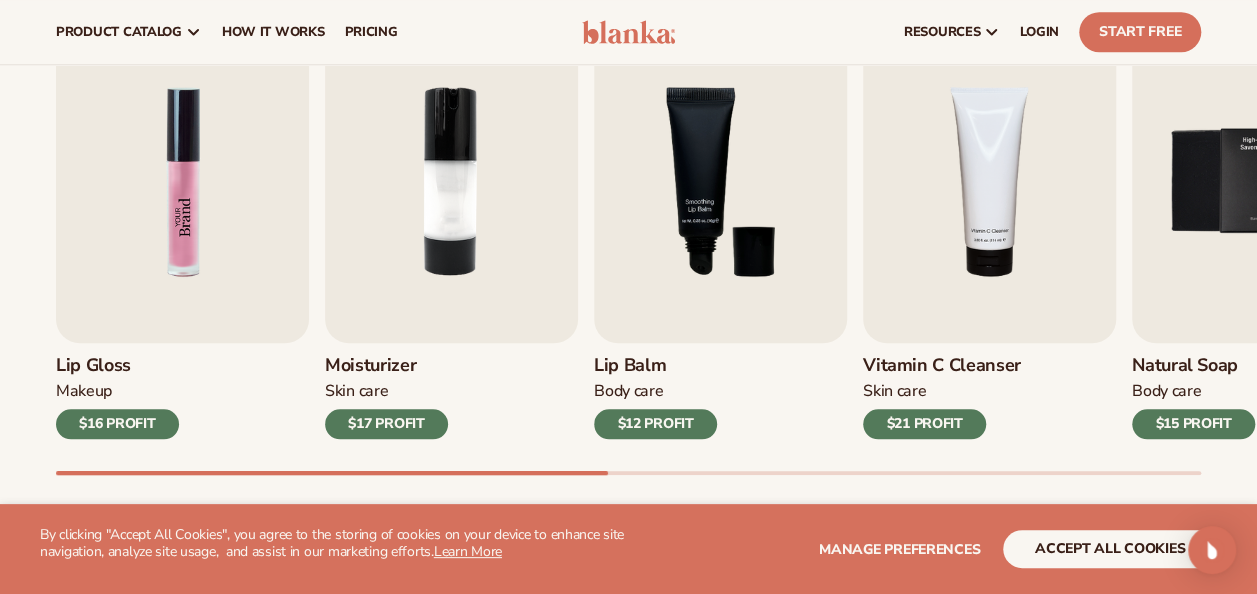 click at bounding box center [182, 181] 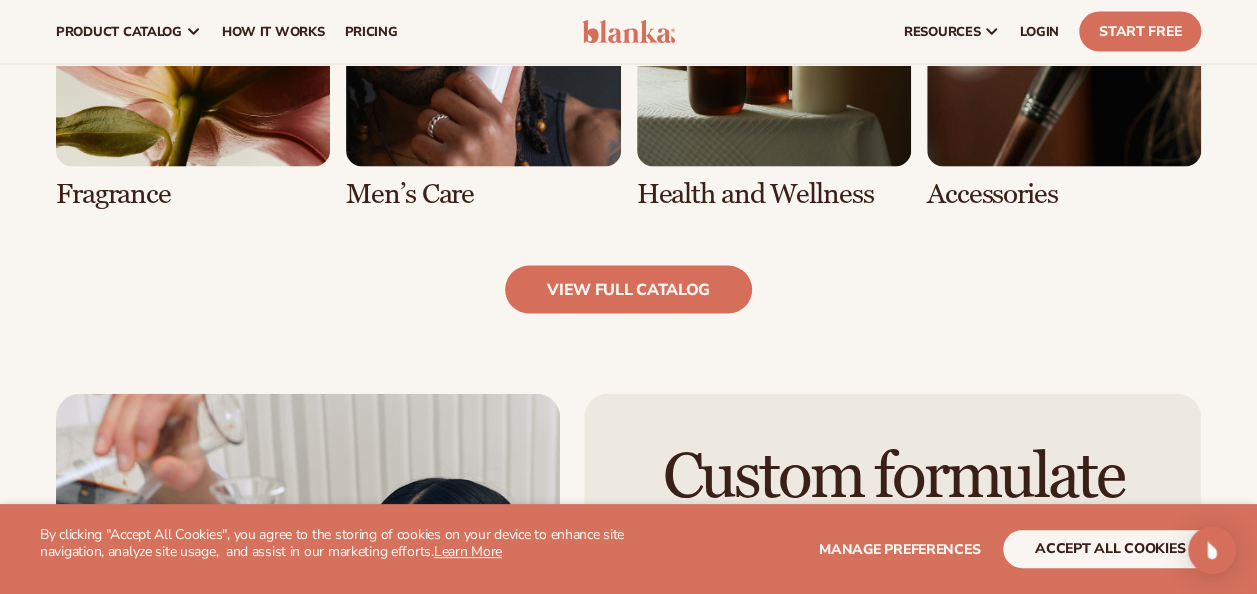 scroll, scrollTop: 1871, scrollLeft: 0, axis: vertical 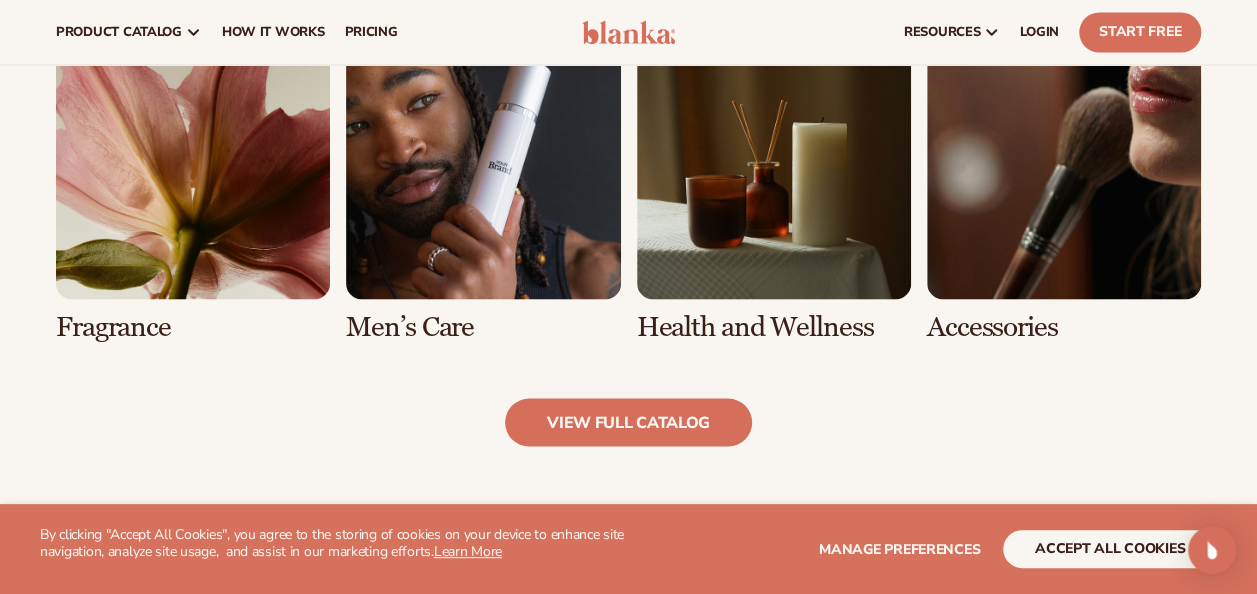 click at bounding box center [774, 183] 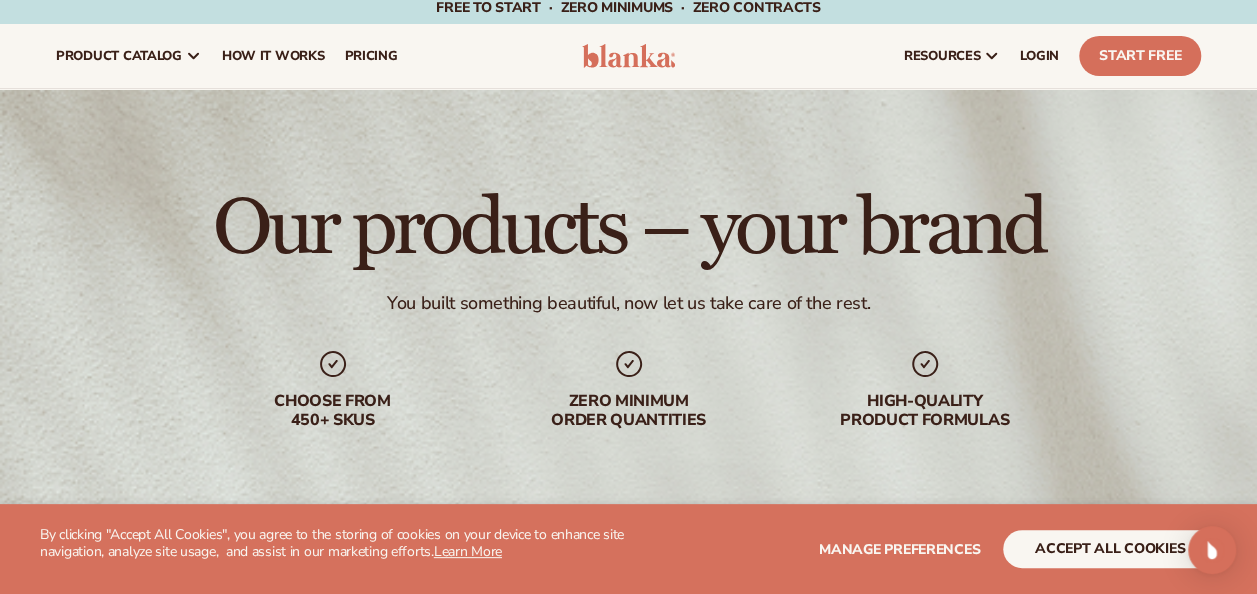scroll, scrollTop: 0, scrollLeft: 0, axis: both 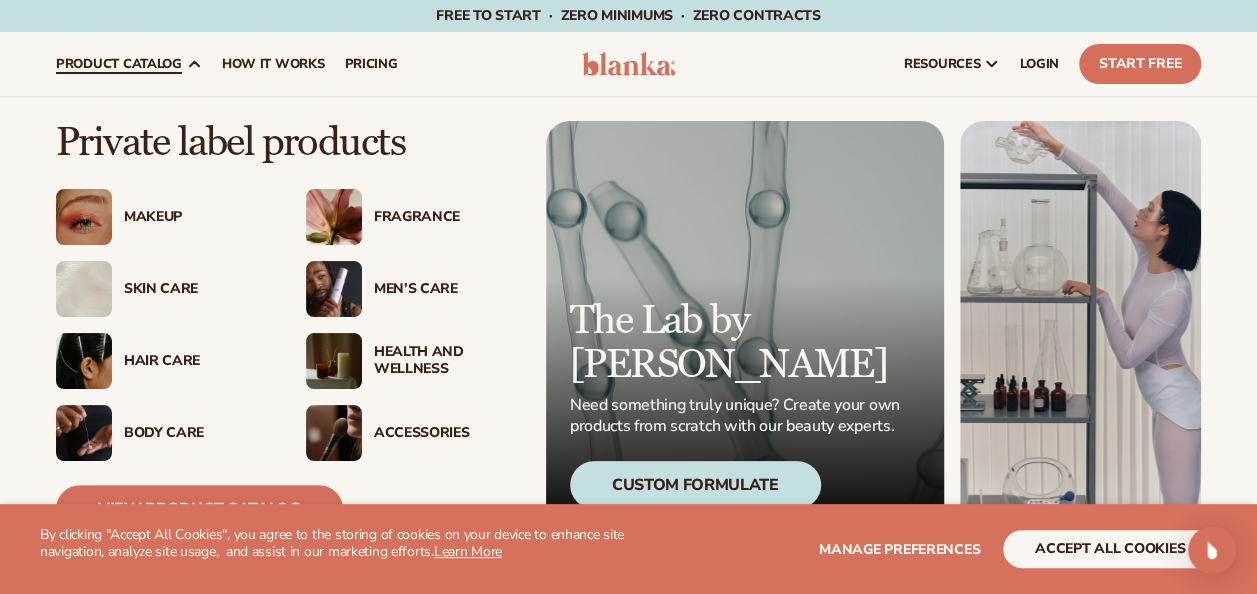 click at bounding box center [334, 361] 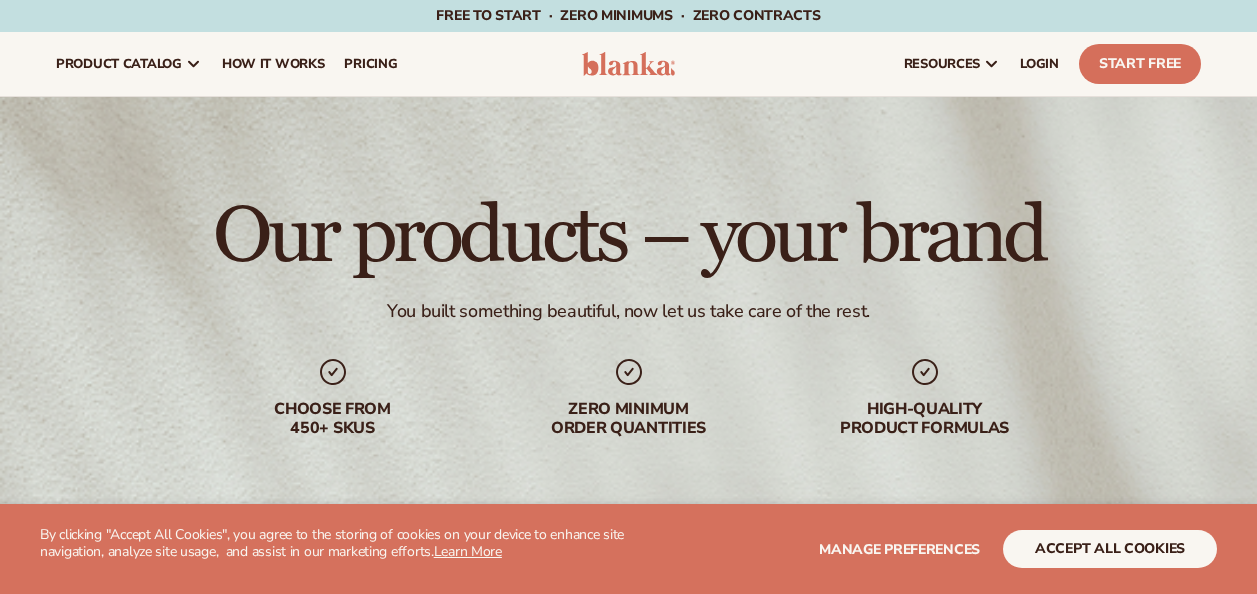 scroll, scrollTop: 0, scrollLeft: 0, axis: both 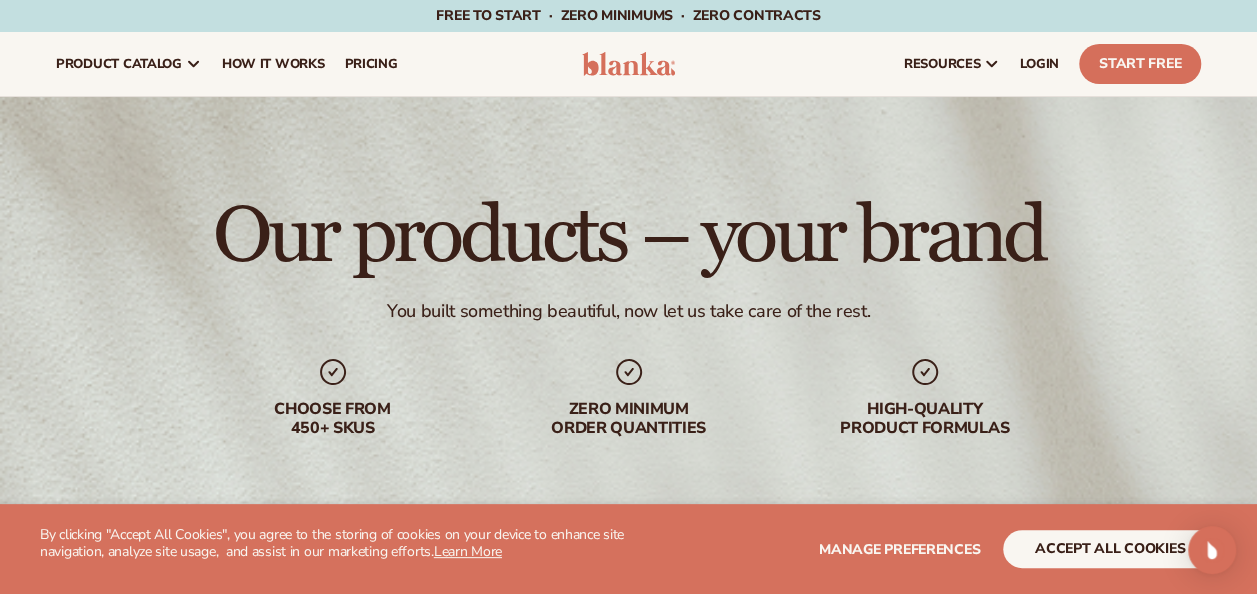 click on "WE USE COOKIES By clicking "Accept All Cookies", you agree to the storing of cookies on your device to enhance site navigation, analyze site usage,  and assist in our marketing efforts.  Learn More  Manage preferences accept all cookies DECLINE
Skip to content
Free to start · ZERO minimums · ZERO contracts ·
Free to start · ZERO minimums · ZERO contracts ·
Free to start · ZERO minimums · ZERO contracts ·
Free to start · ZERO minimums · ZERO contracts ·
Free to start · ZERO minimums · ZERO contracts ·
Free to start · ZERO minimums · ZERO contracts ·" at bounding box center [628, 297] 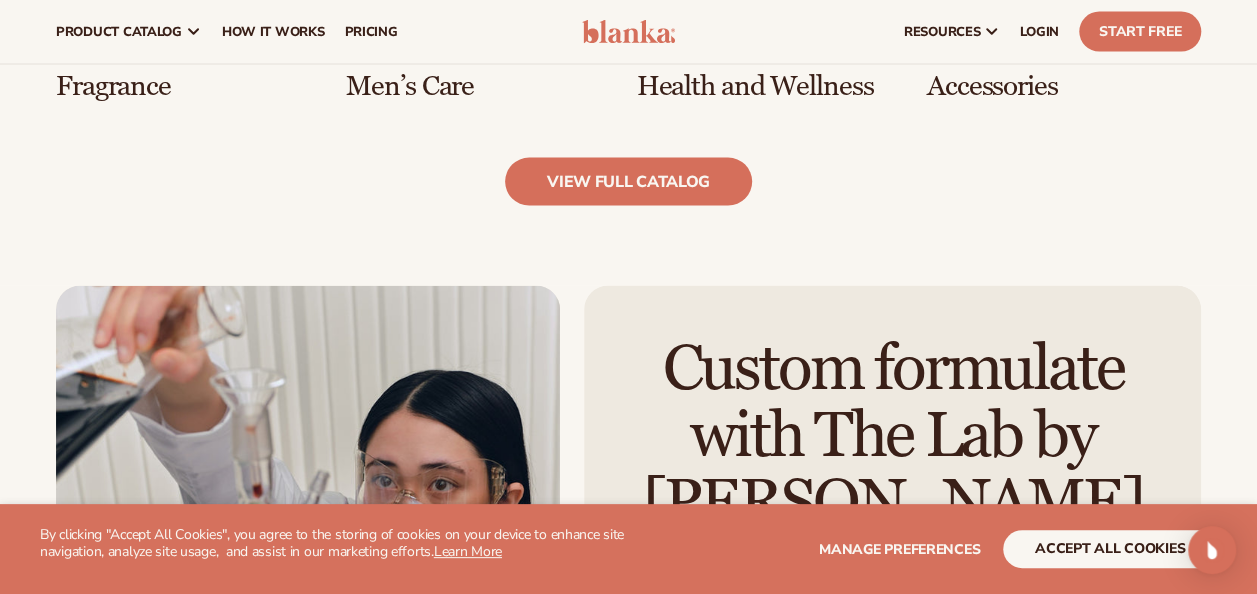 scroll, scrollTop: 1814, scrollLeft: 0, axis: vertical 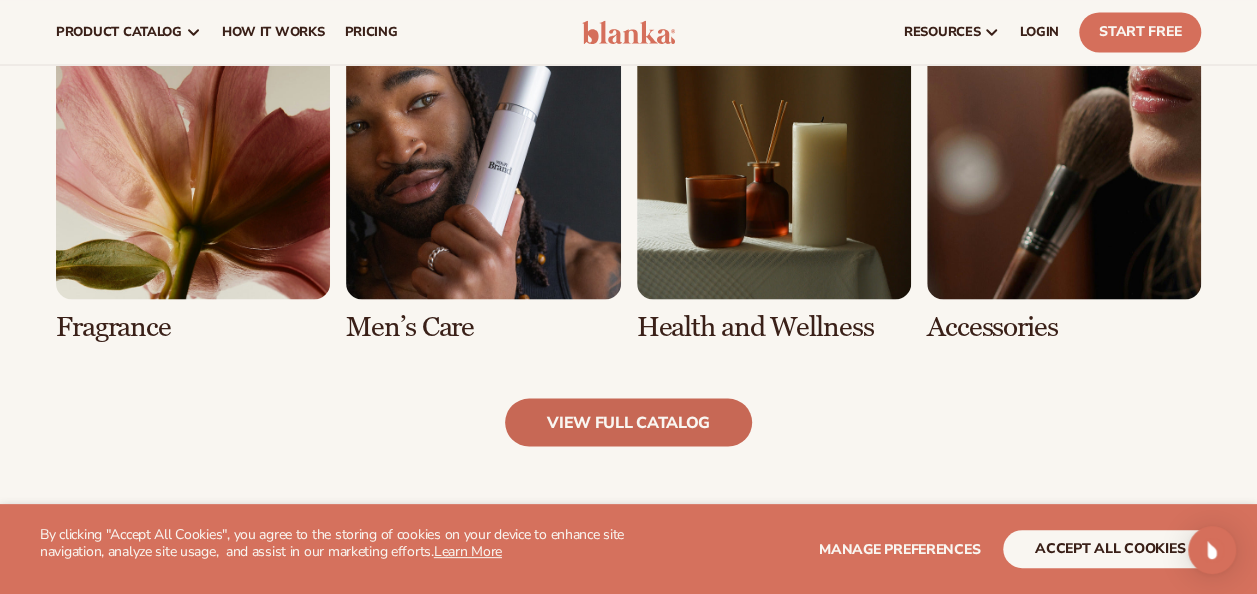 click on "view full catalog" at bounding box center (628, 422) 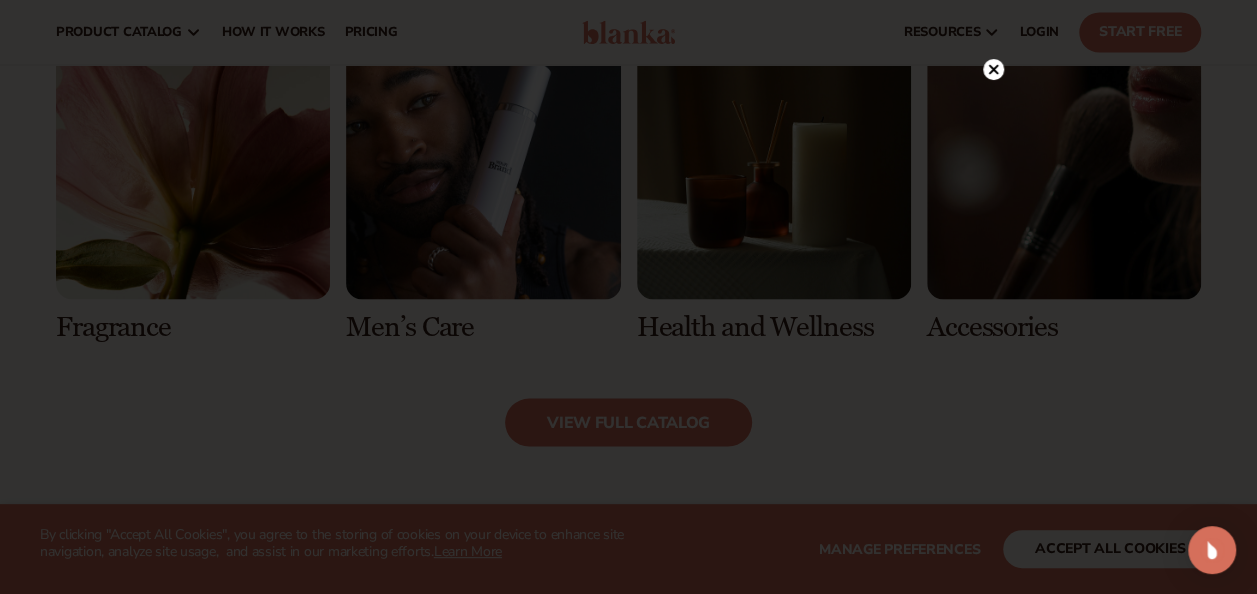 click 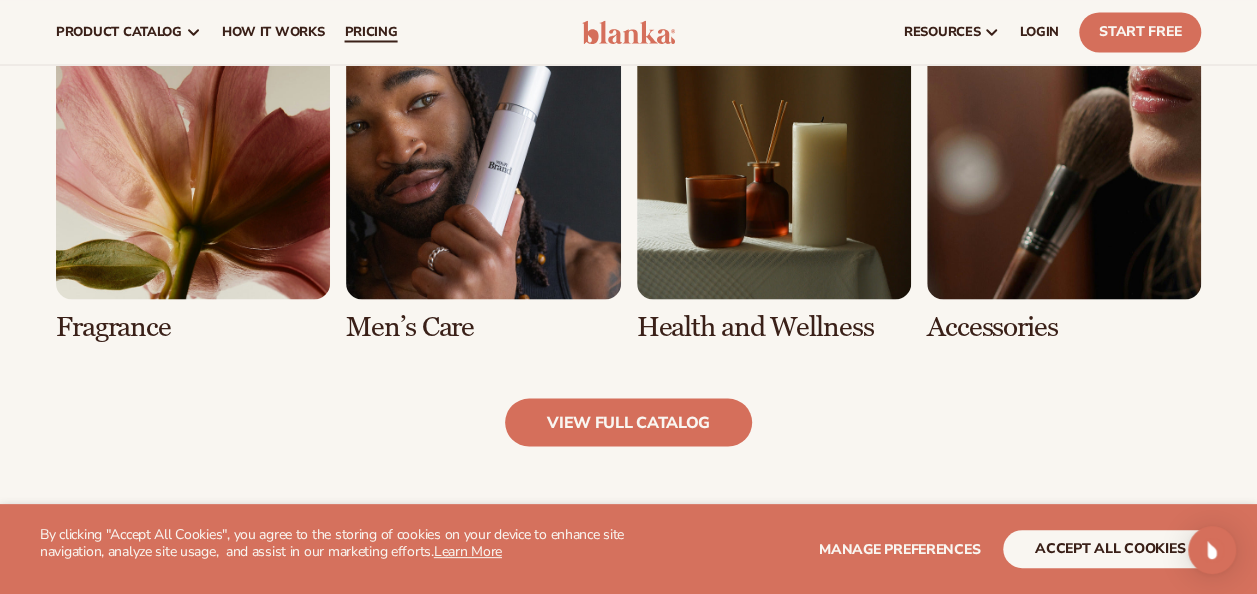 click on "pricing" at bounding box center [370, 32] 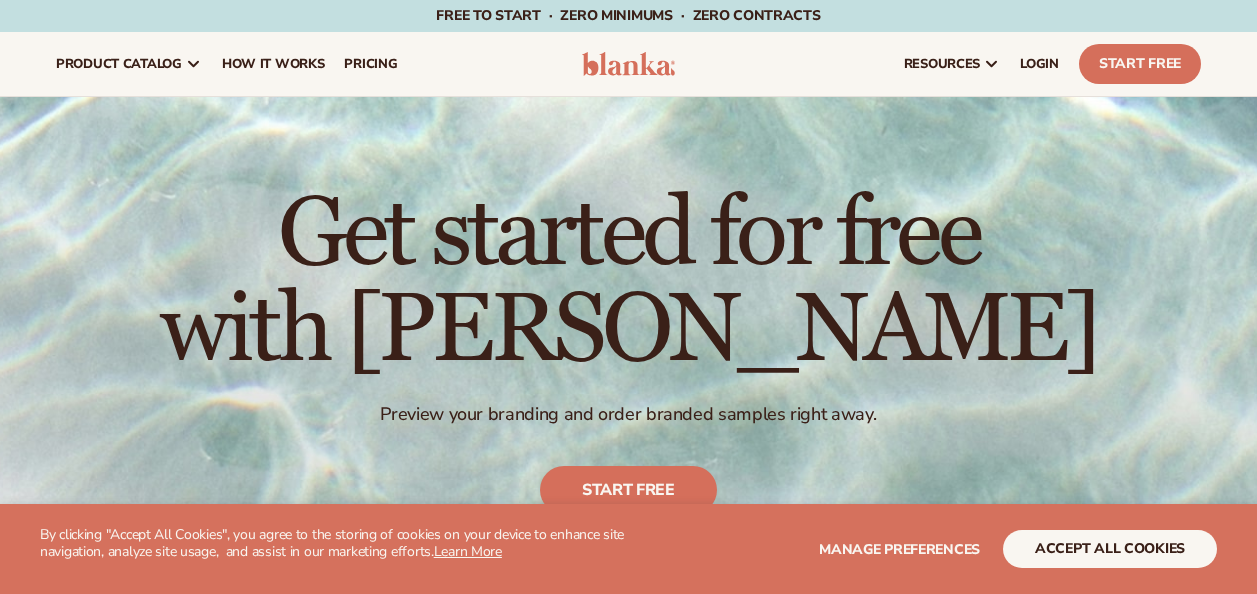 scroll, scrollTop: 0, scrollLeft: 0, axis: both 